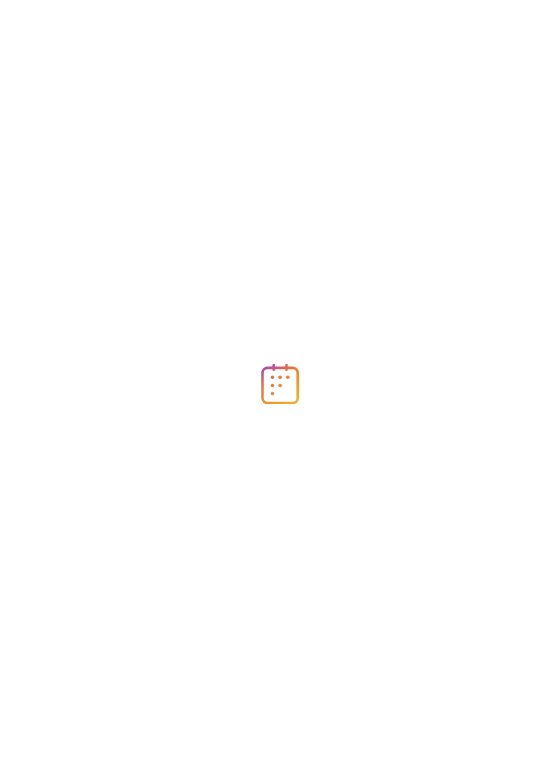 scroll, scrollTop: 0, scrollLeft: 0, axis: both 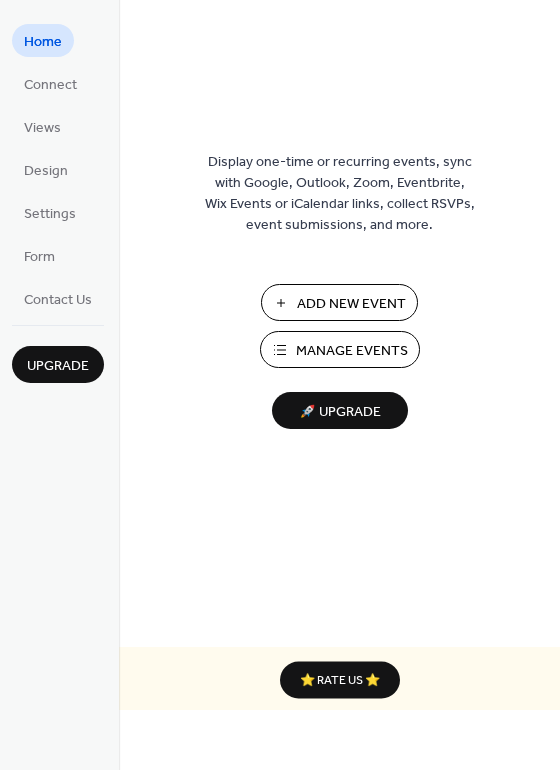click on "Manage Events" at bounding box center (352, 351) 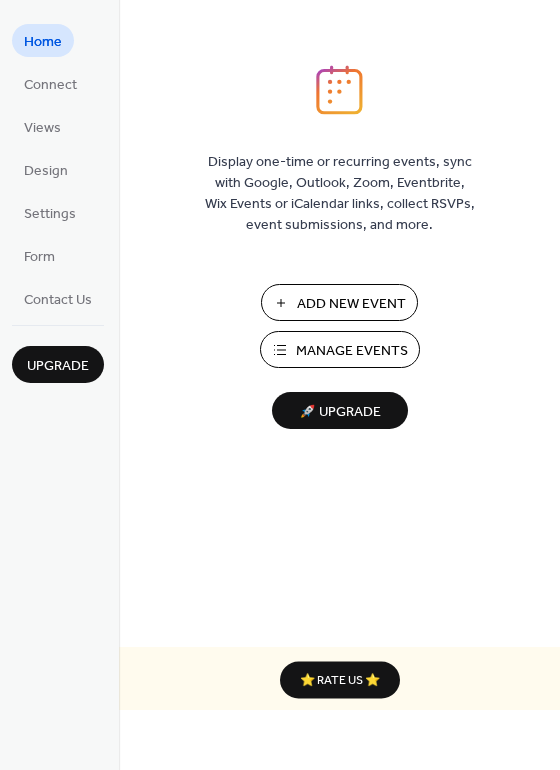 click on "Add New Event" at bounding box center (351, 304) 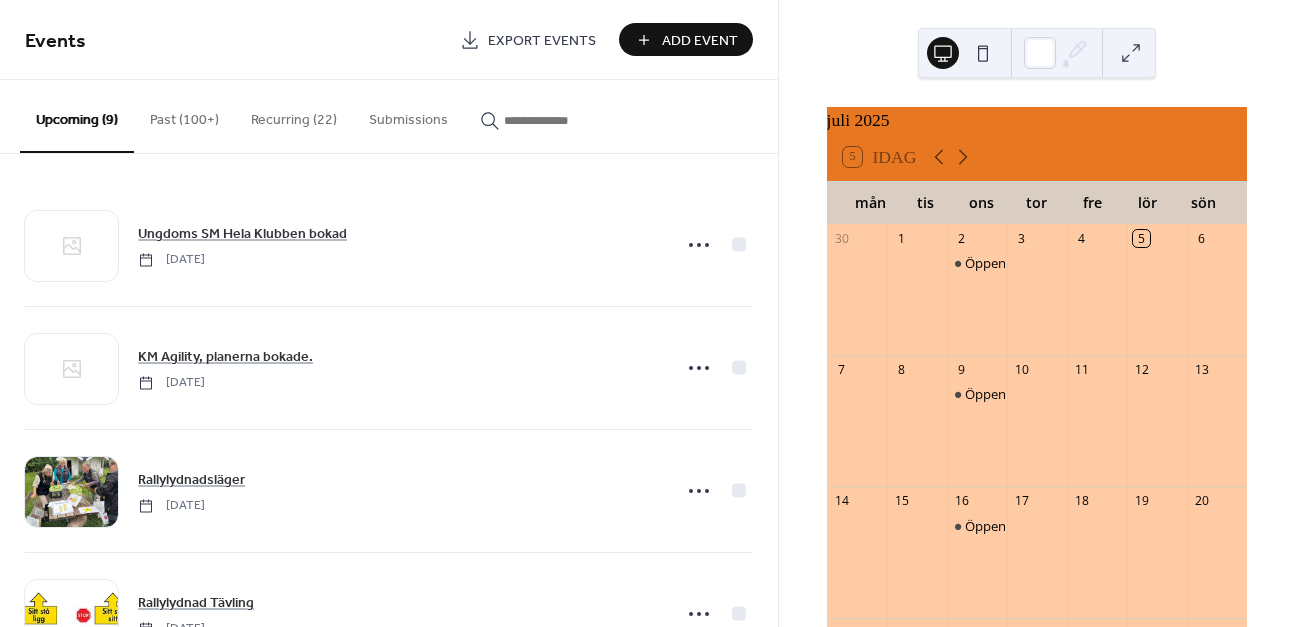 scroll, scrollTop: 0, scrollLeft: 0, axis: both 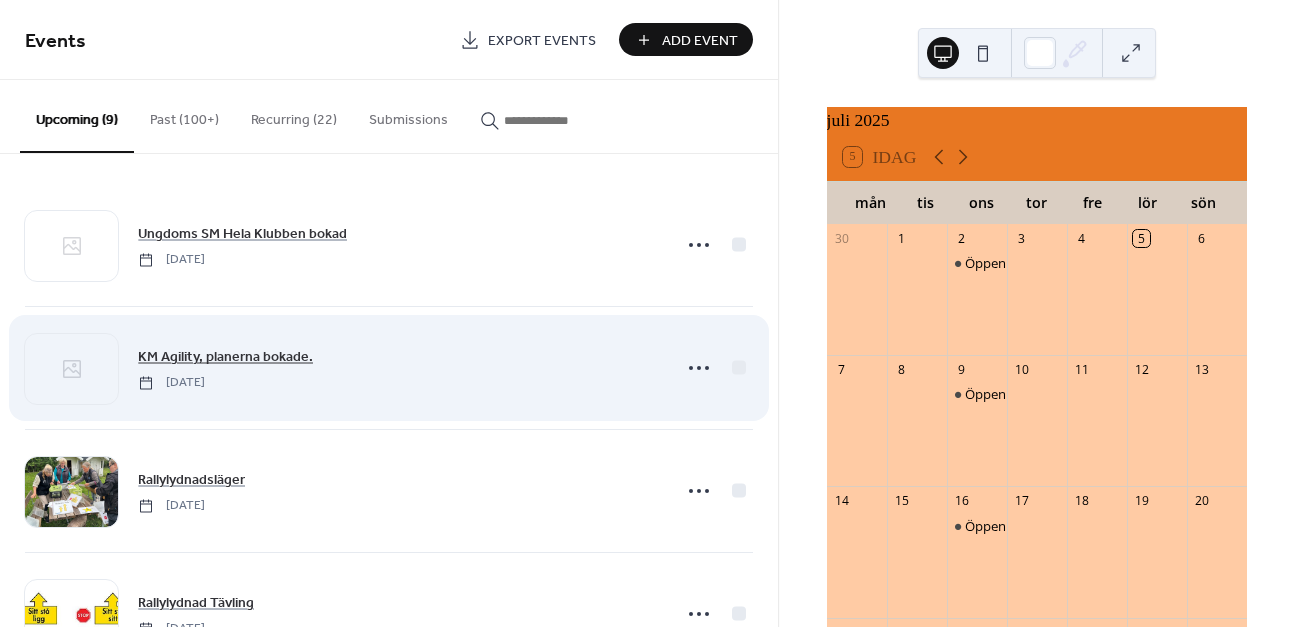 click on "KM Agility, planerna bokade." at bounding box center [225, 357] 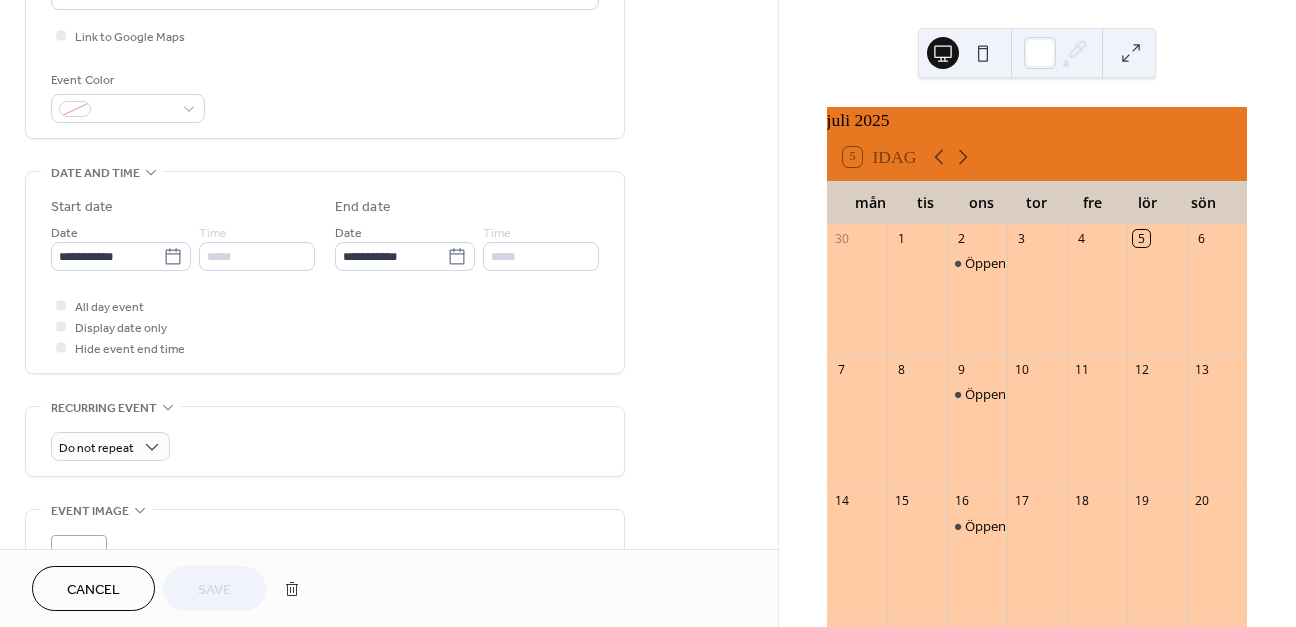 scroll, scrollTop: 483, scrollLeft: 0, axis: vertical 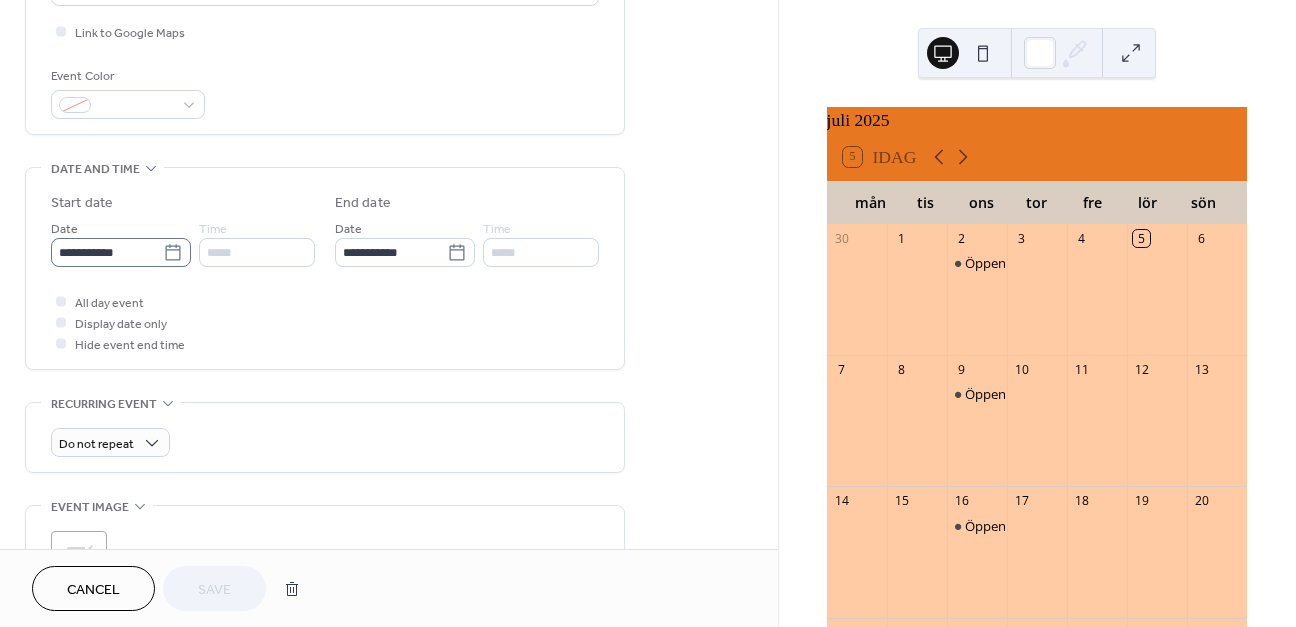 click 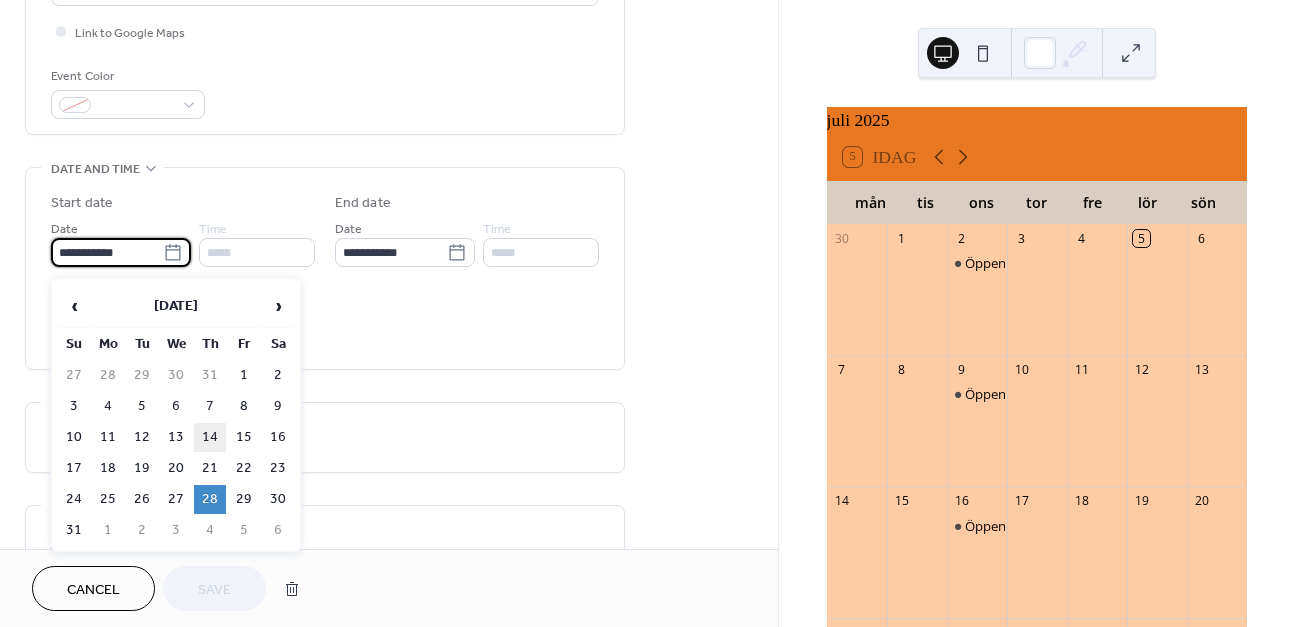 click on "14" at bounding box center [210, 437] 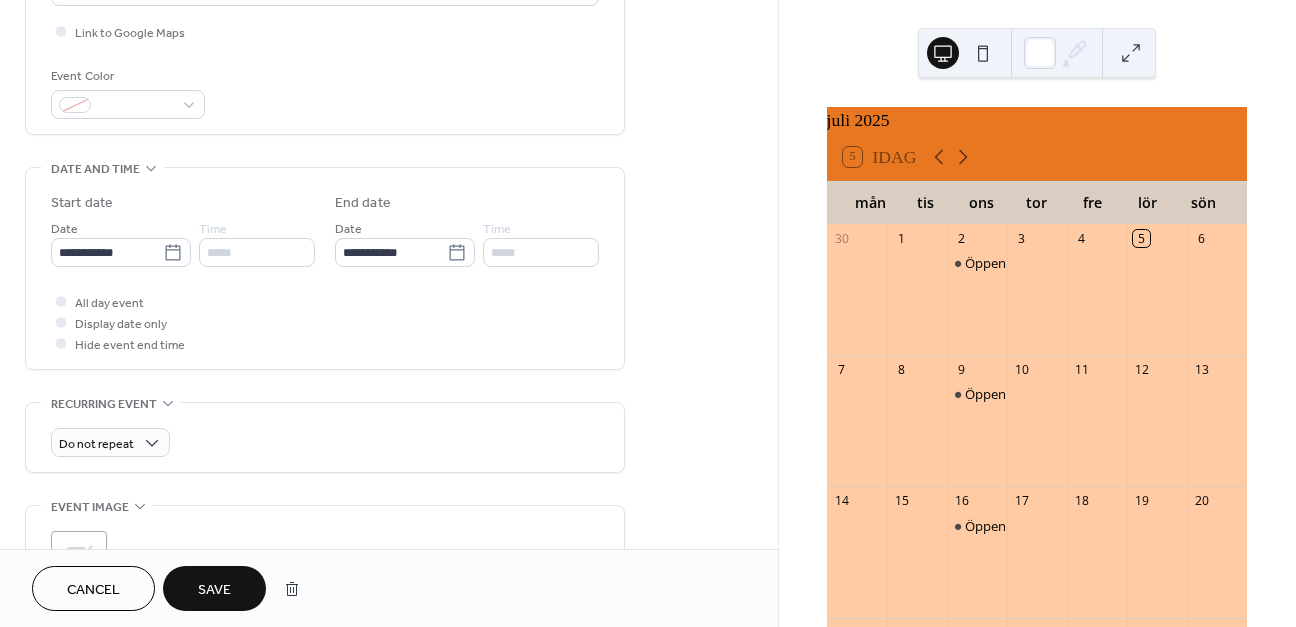 type on "**********" 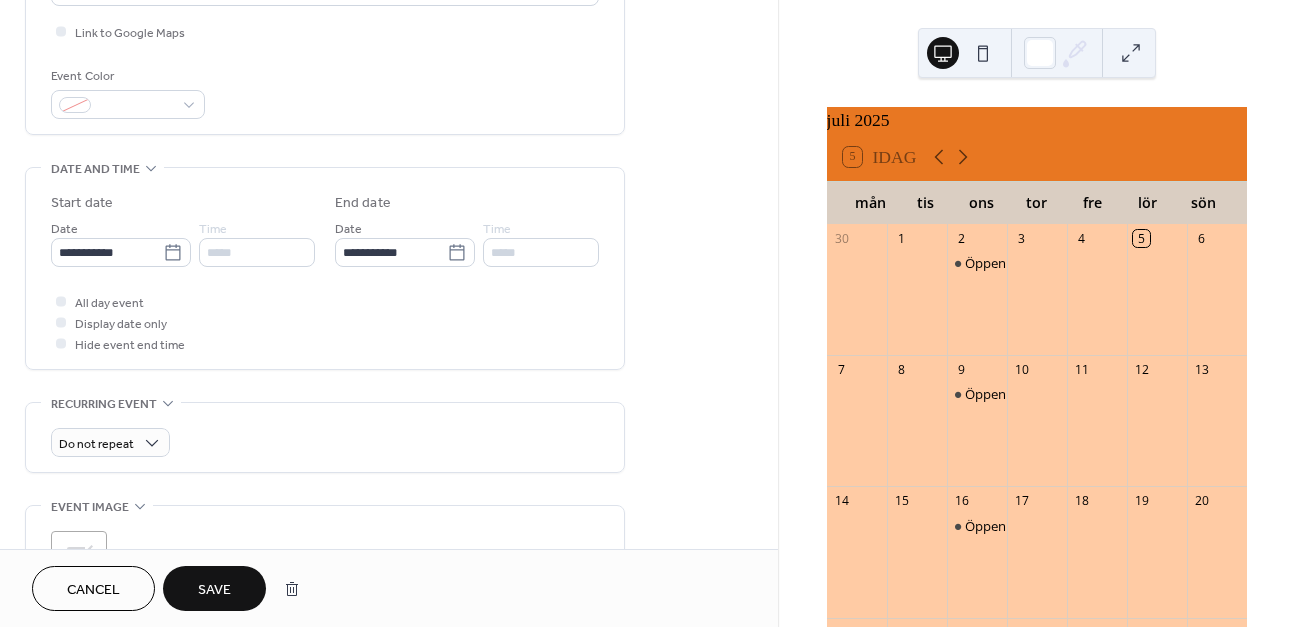 type on "**********" 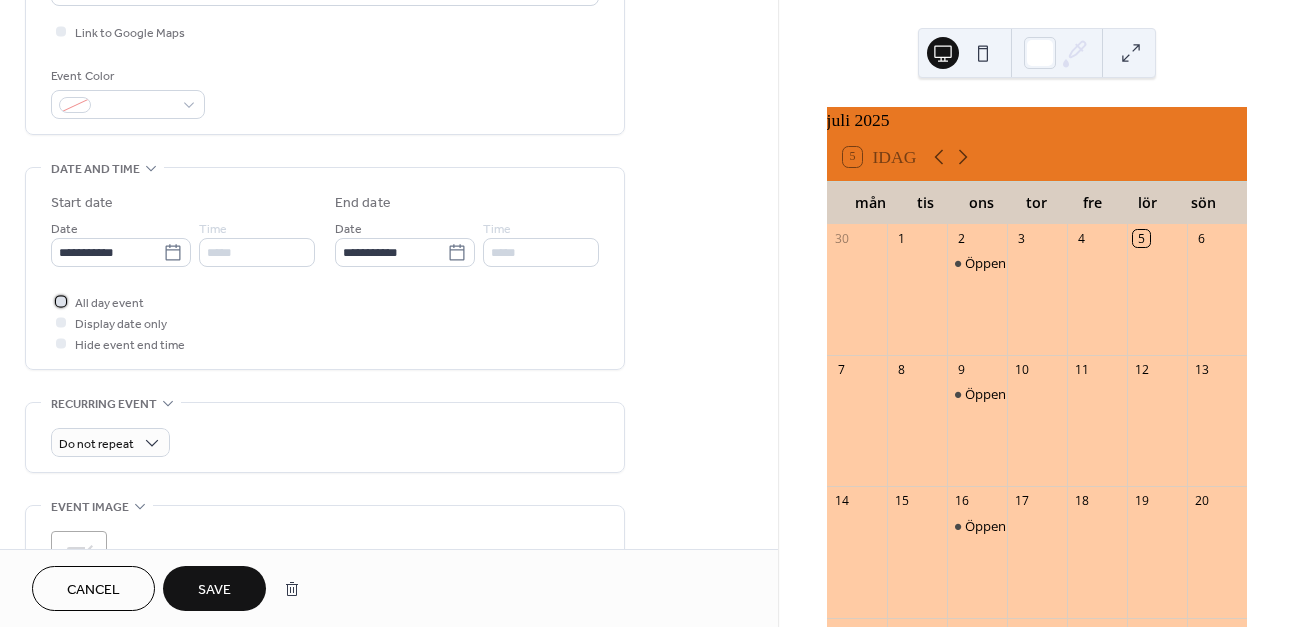 click on "All day event" at bounding box center (109, 303) 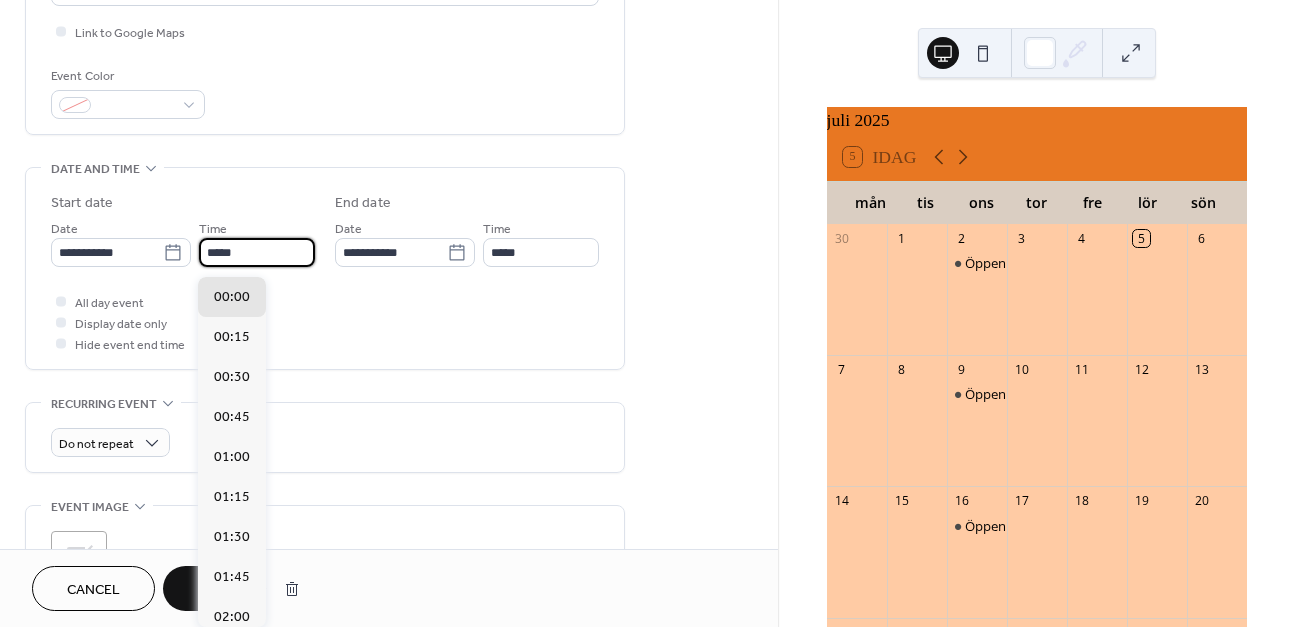 click on "*****" at bounding box center [257, 252] 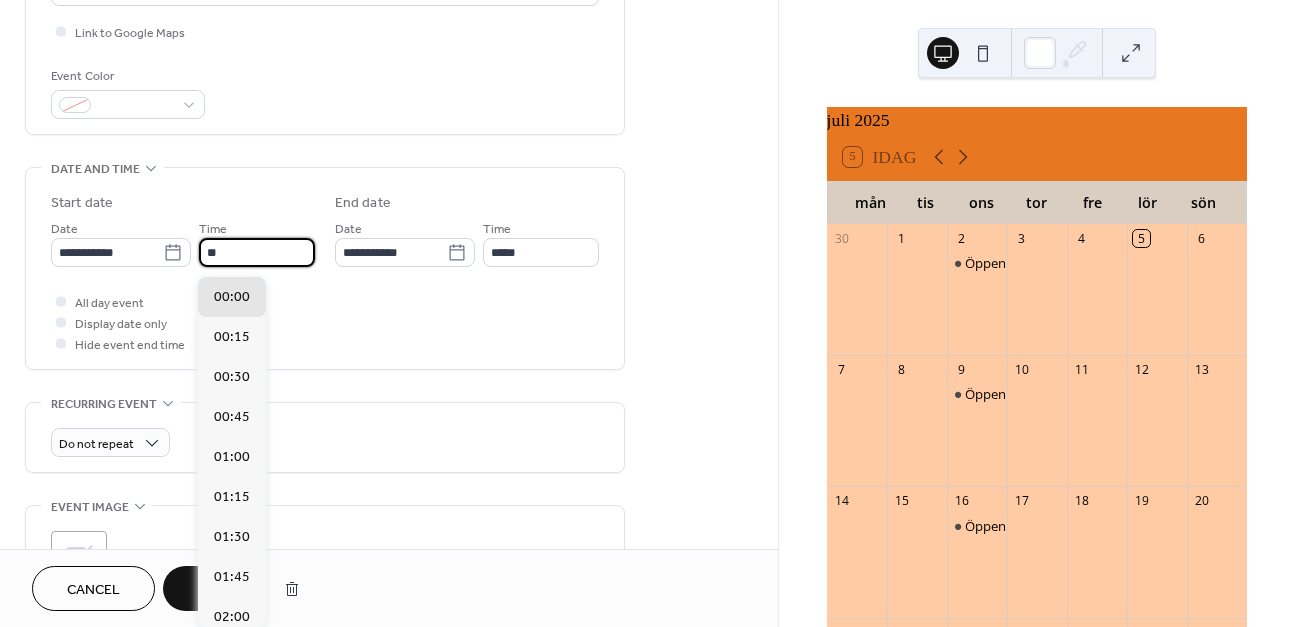 scroll, scrollTop: 2720, scrollLeft: 0, axis: vertical 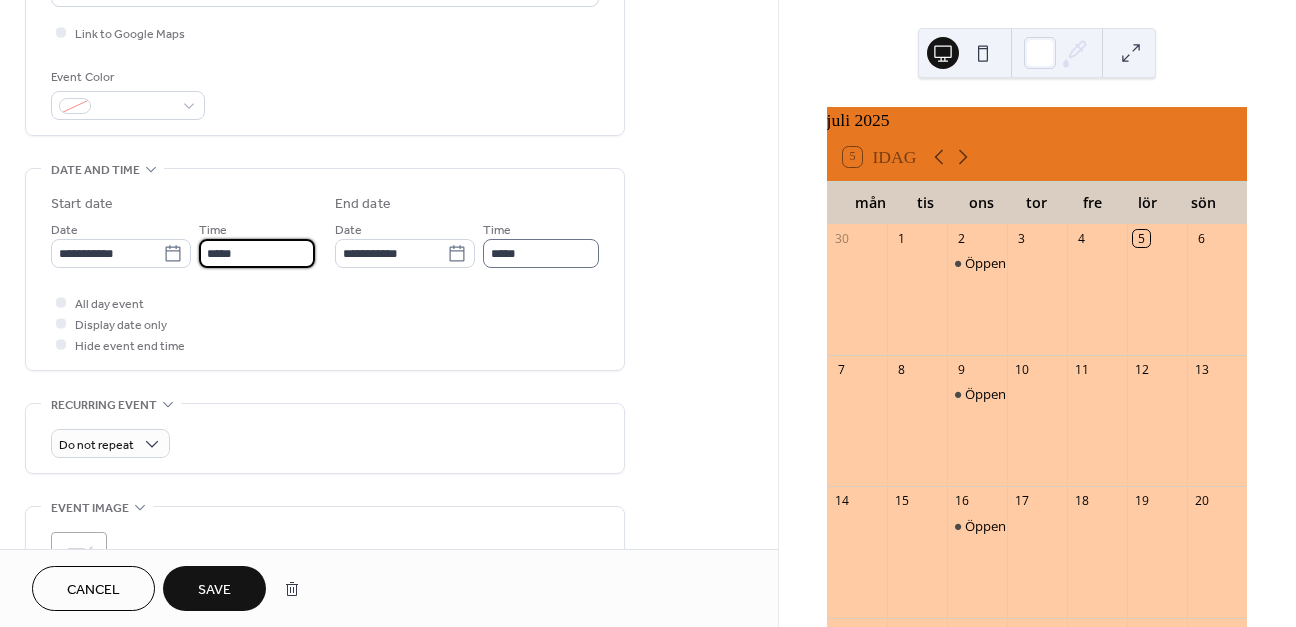 type on "*****" 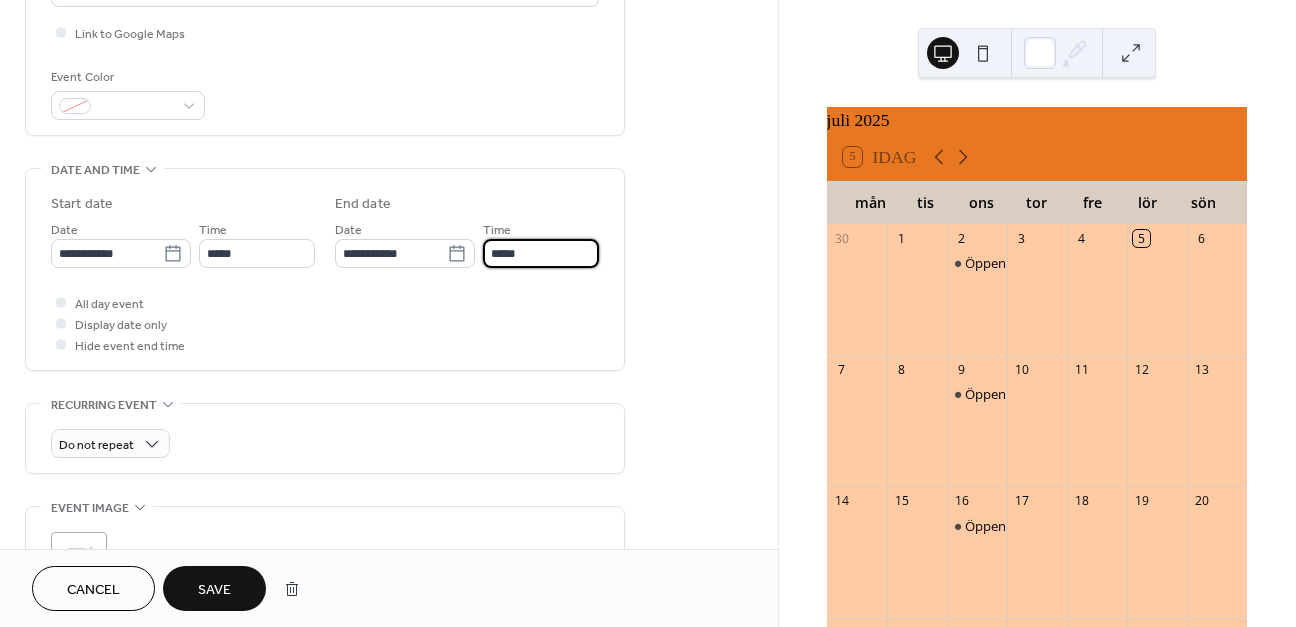 click on "*****" at bounding box center (541, 253) 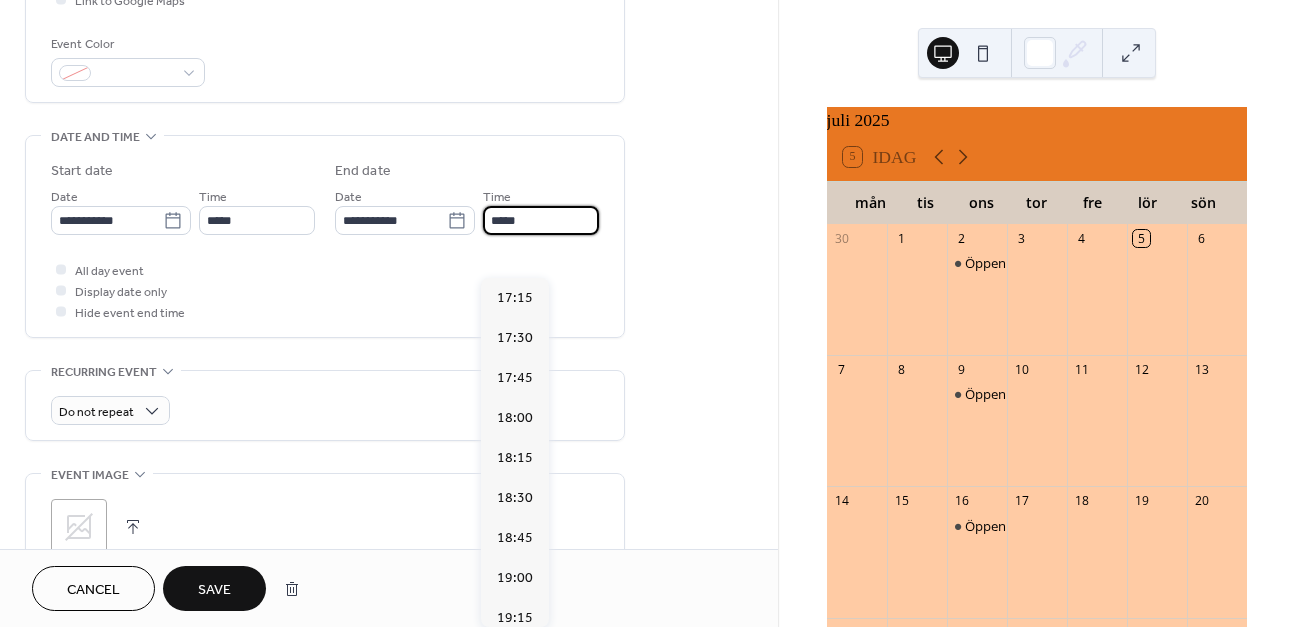 scroll, scrollTop: 527, scrollLeft: 0, axis: vertical 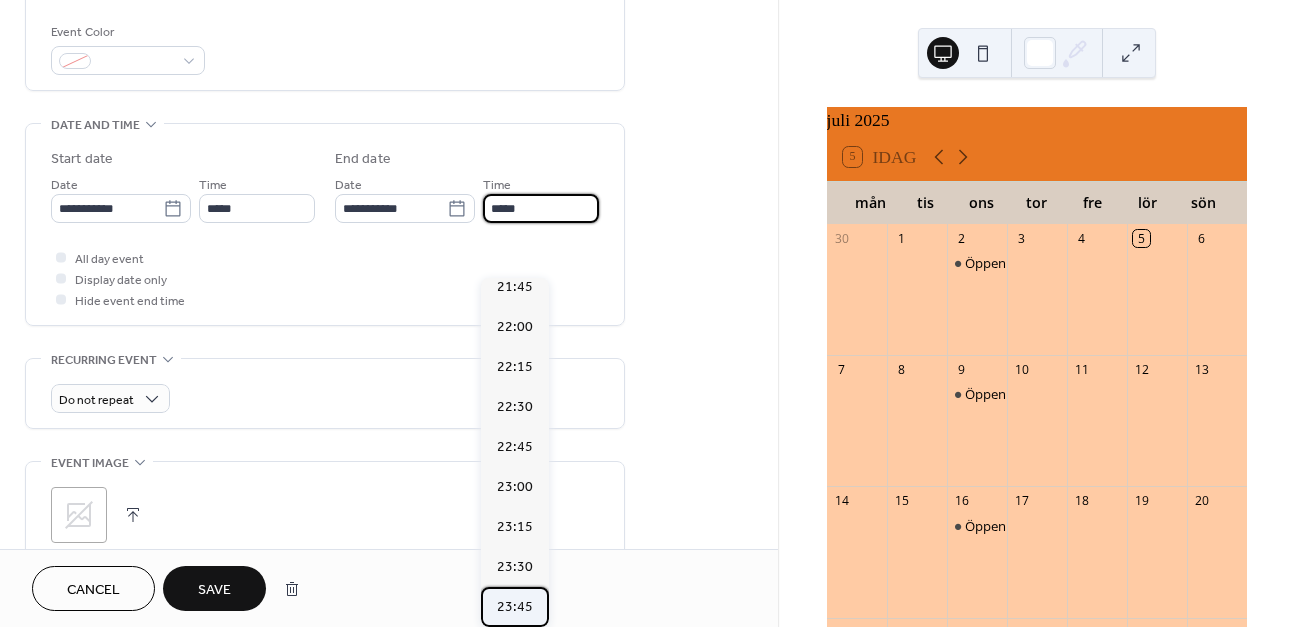 click on "23:45" at bounding box center (515, 607) 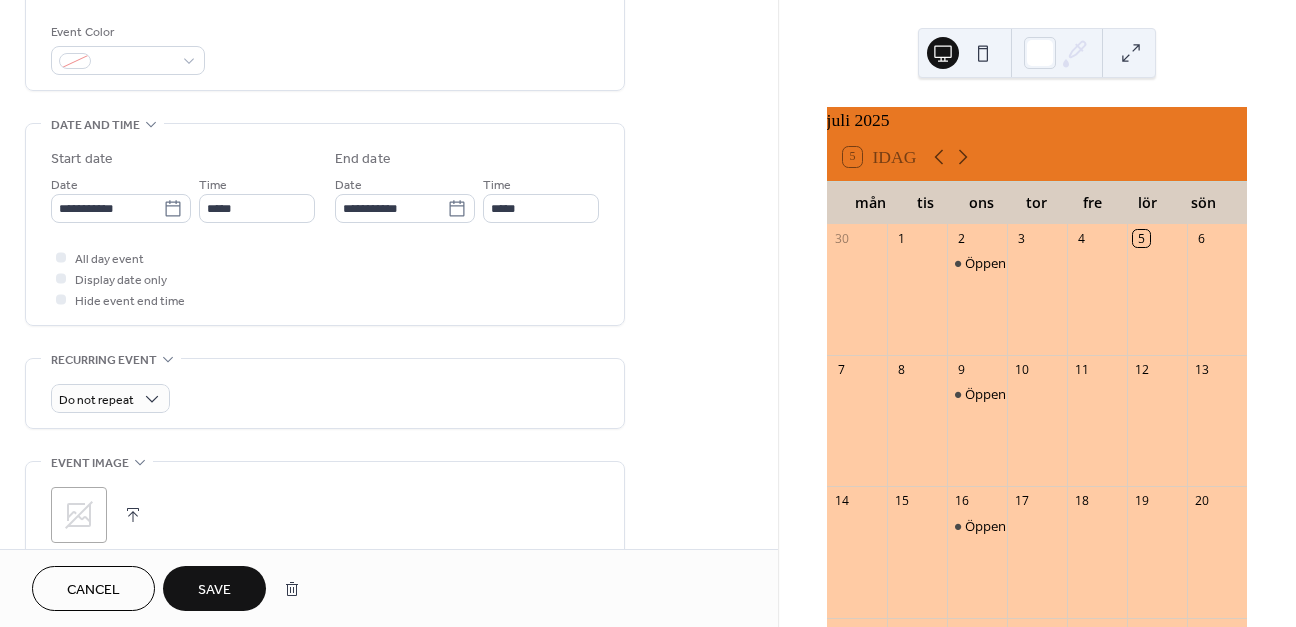type on "*****" 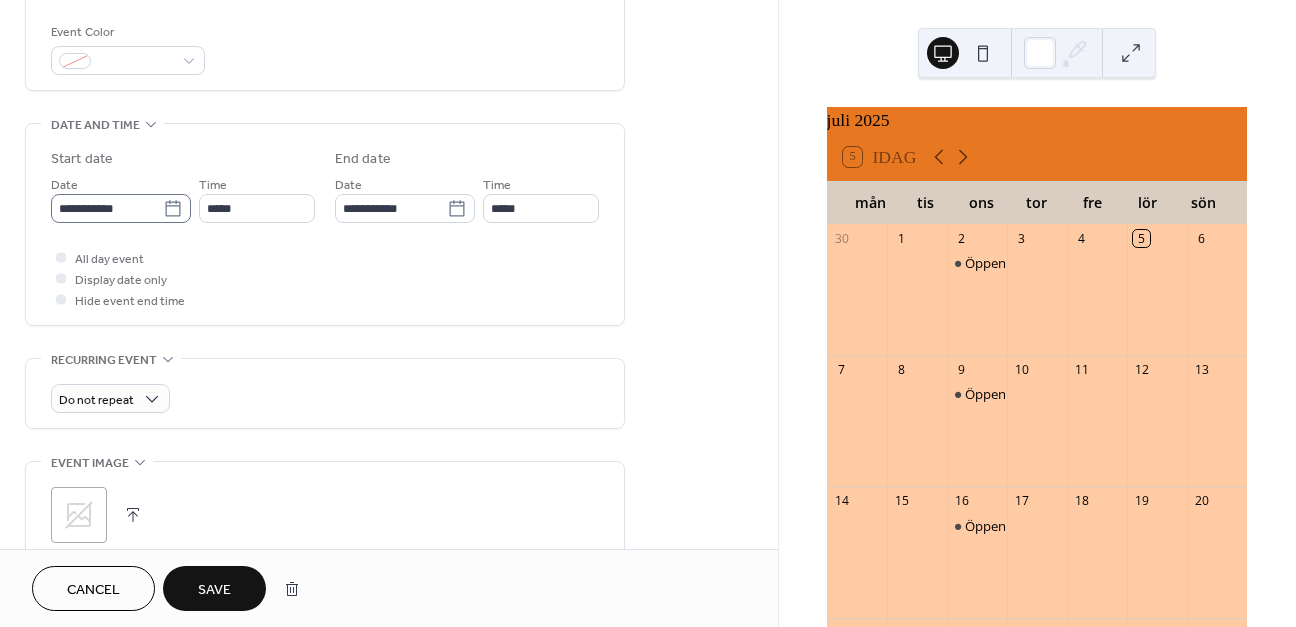 click 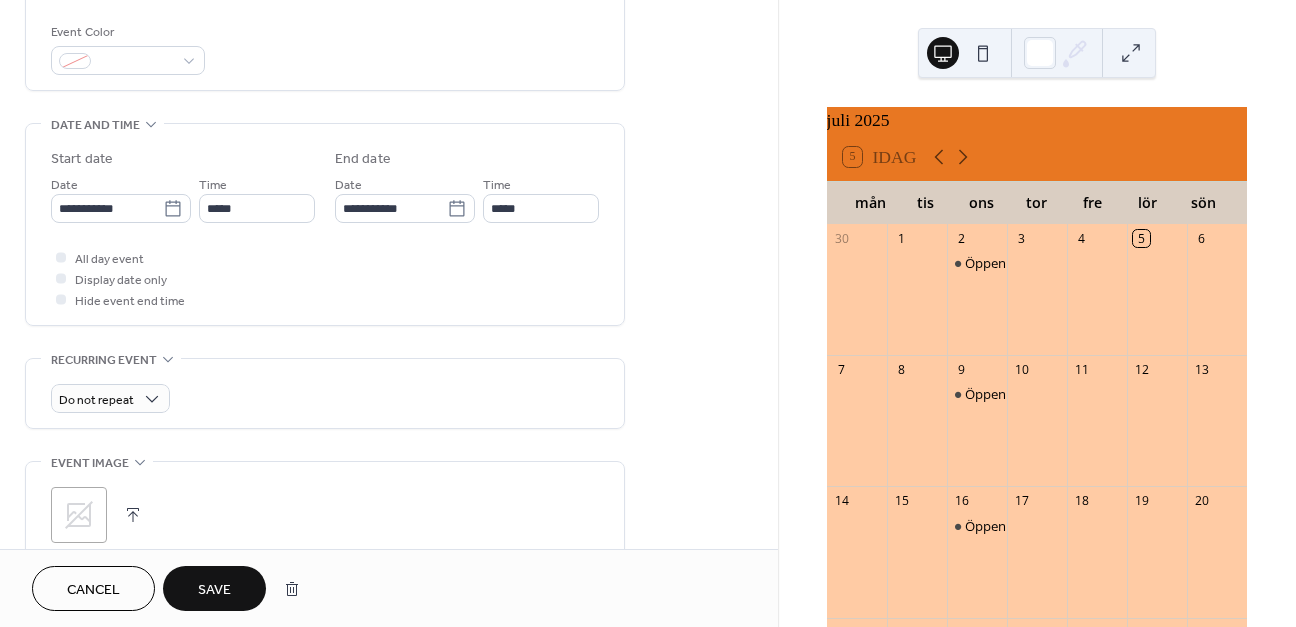 click on "All day event Display date only Hide event end time" at bounding box center [325, 278] 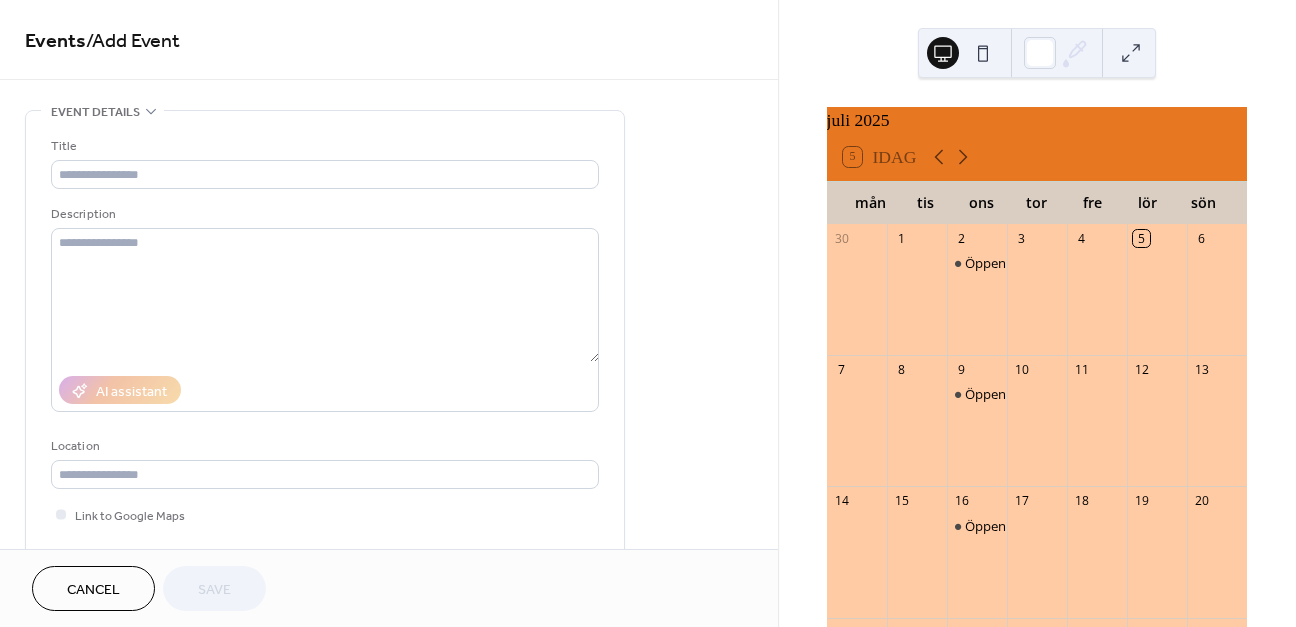 scroll, scrollTop: 0, scrollLeft: 0, axis: both 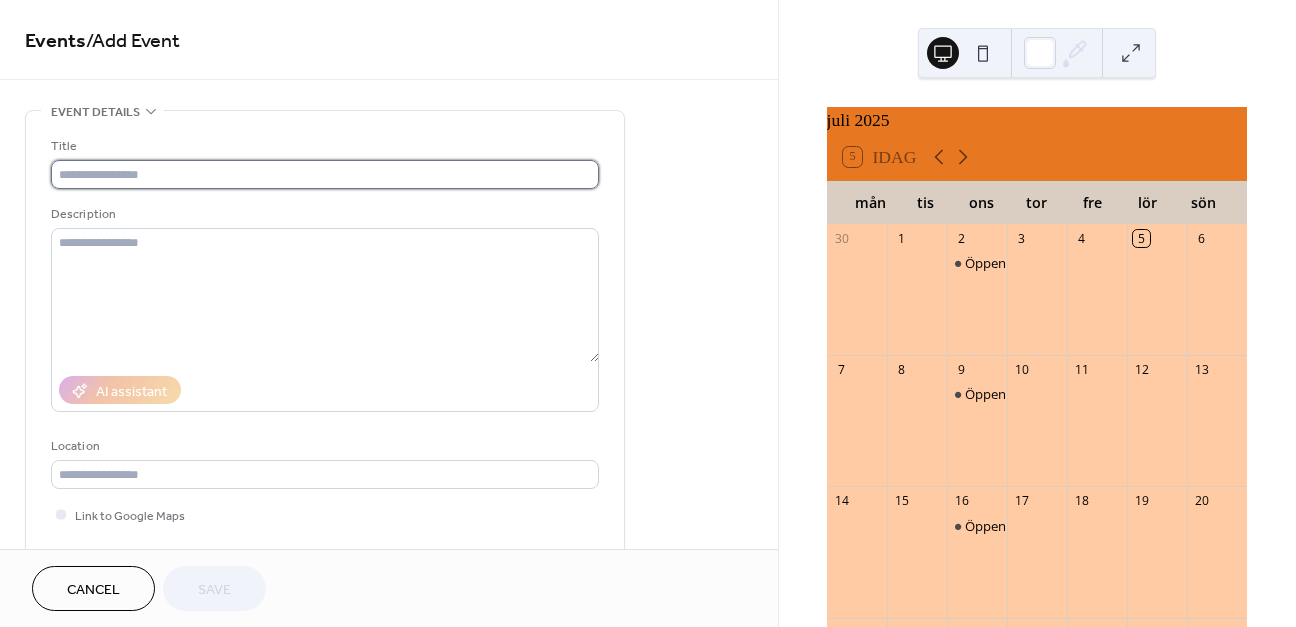 click at bounding box center (325, 174) 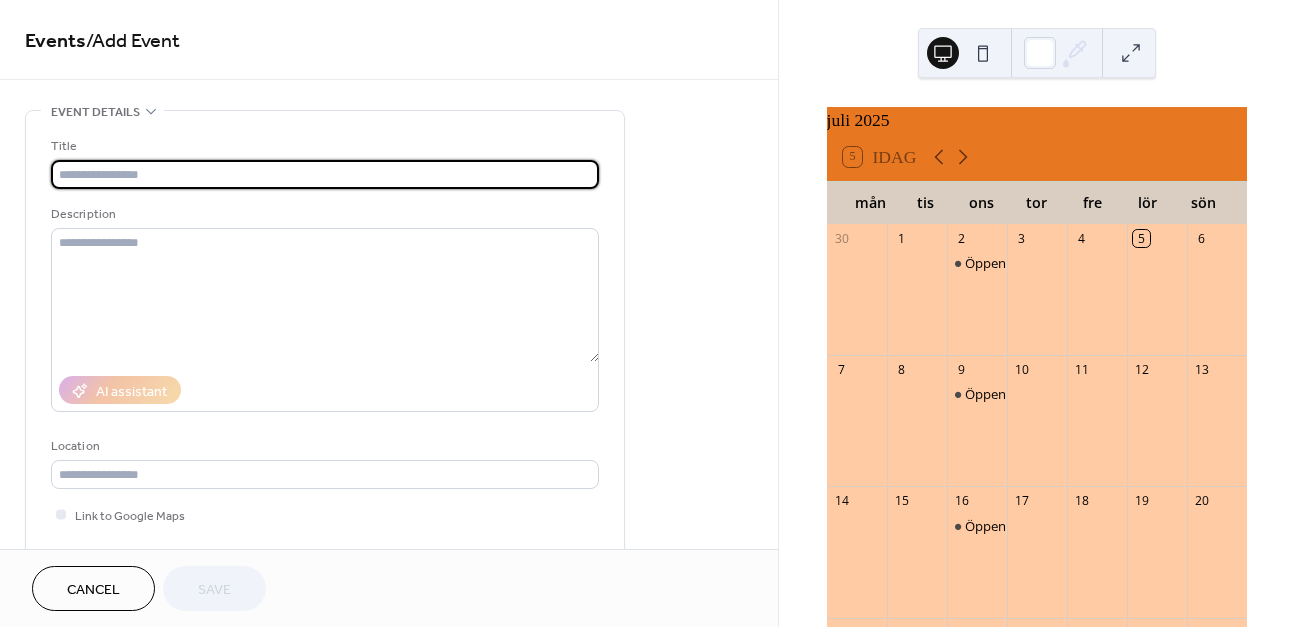 paste on "**********" 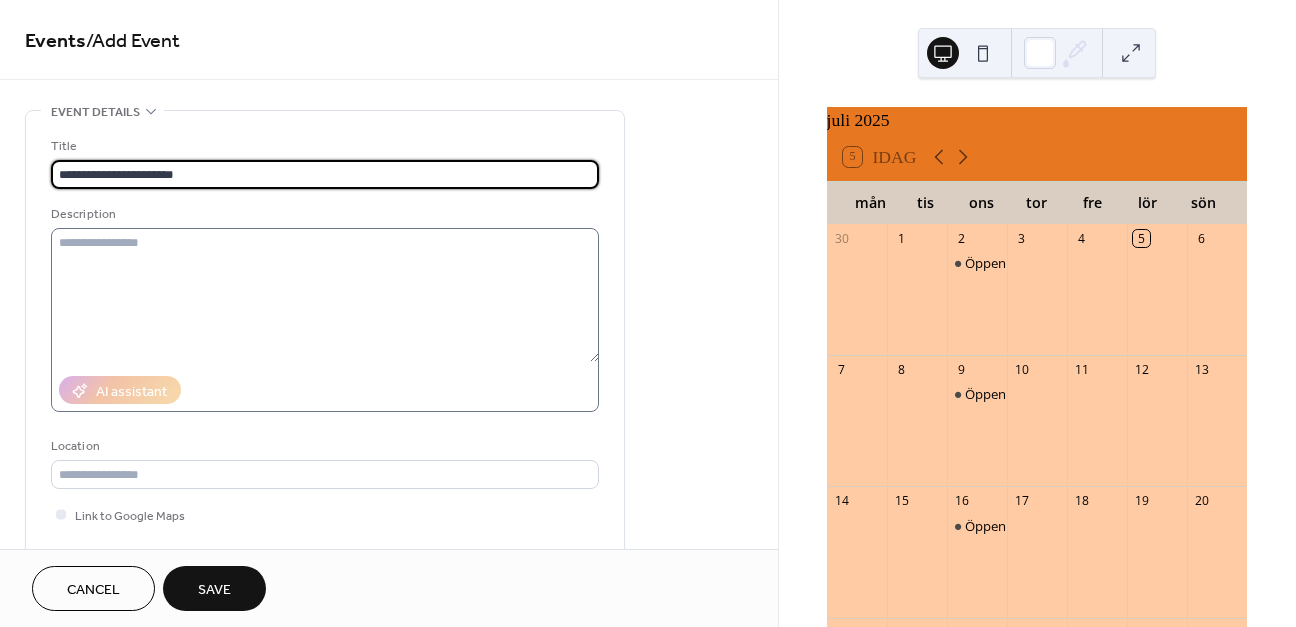 type on "**********" 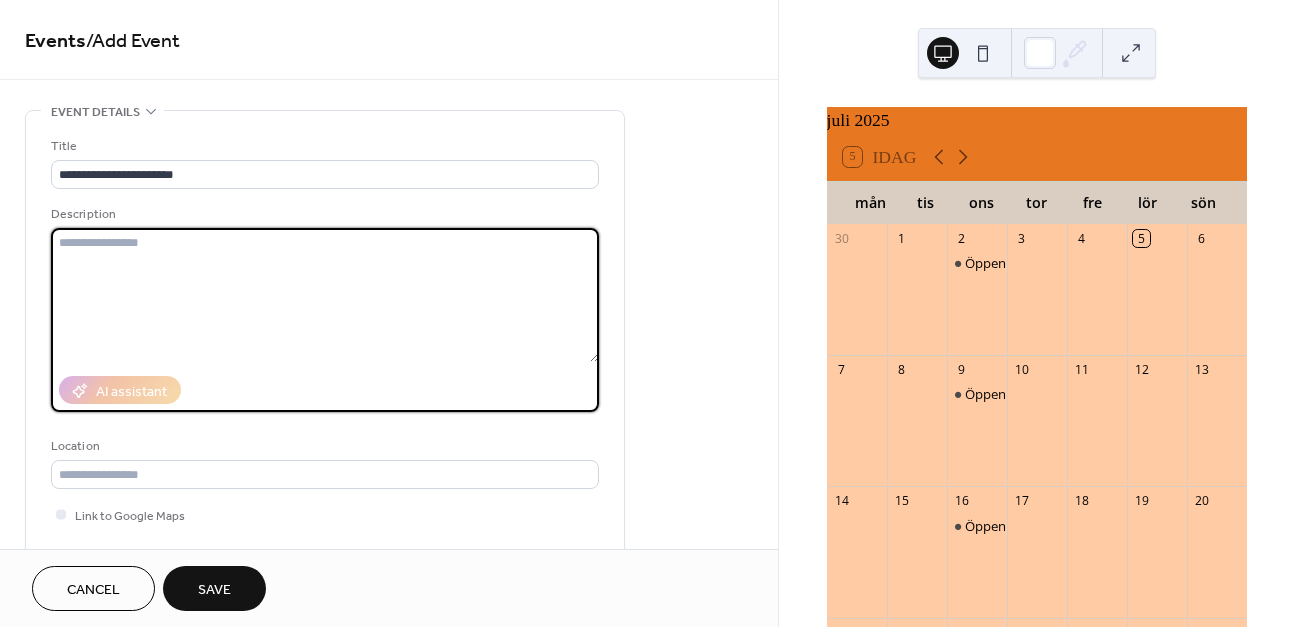 click at bounding box center [325, 295] 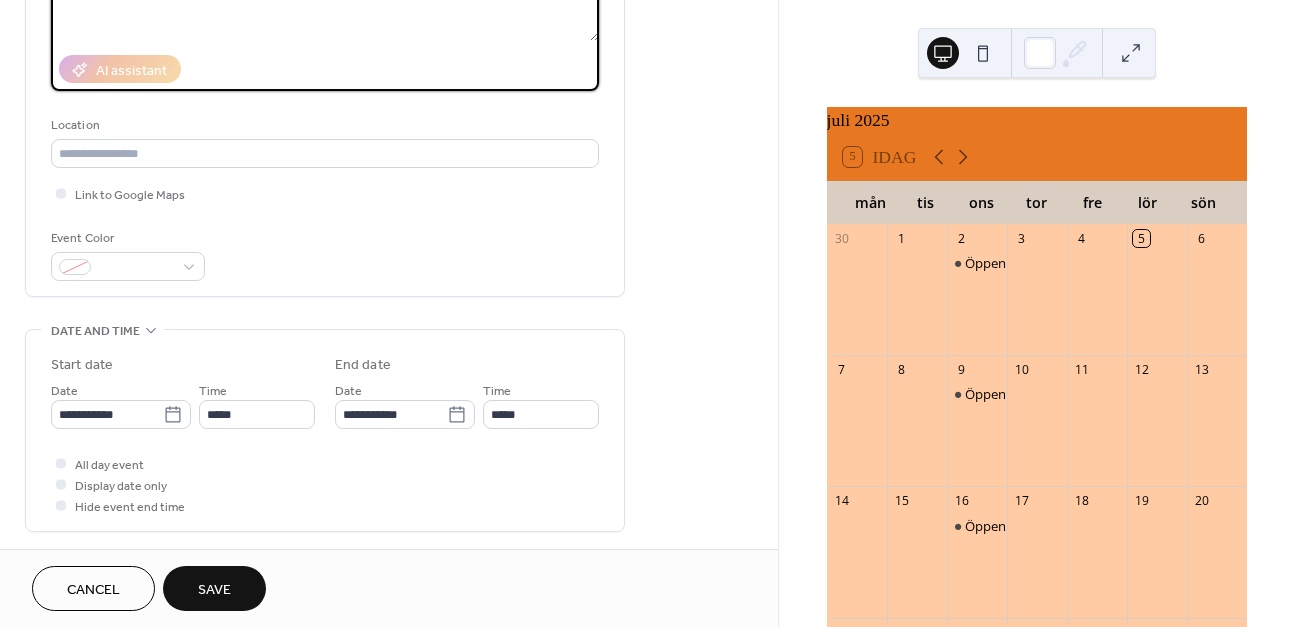 scroll, scrollTop: 377, scrollLeft: 0, axis: vertical 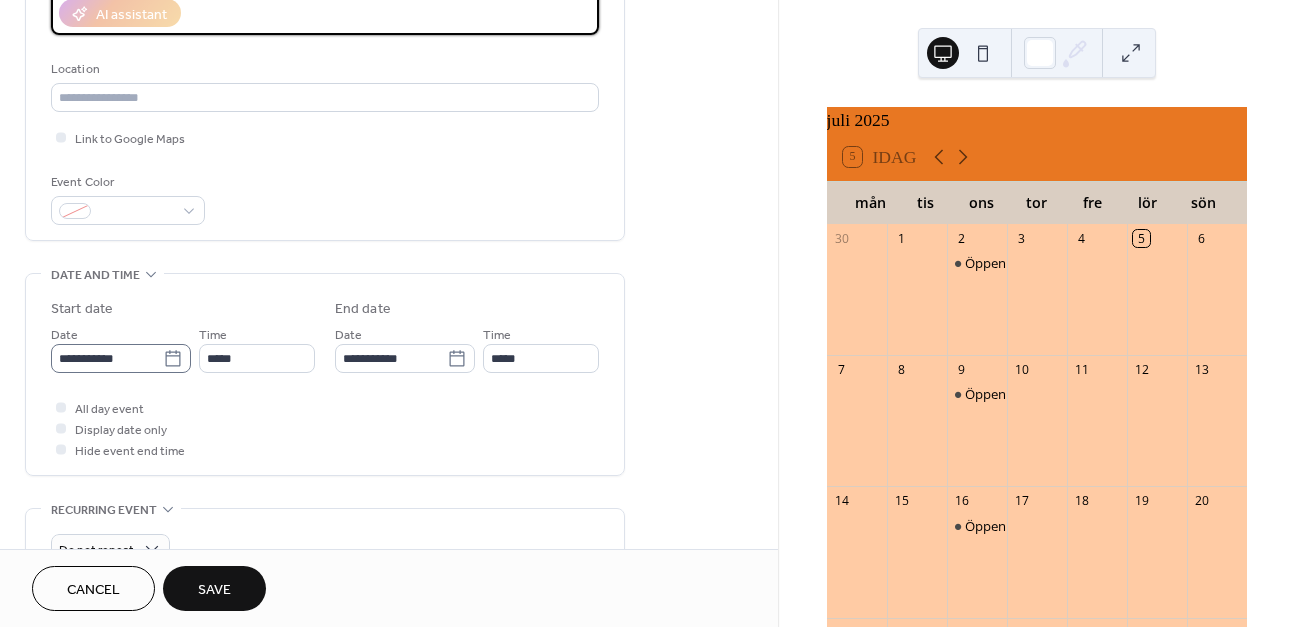 type on "**********" 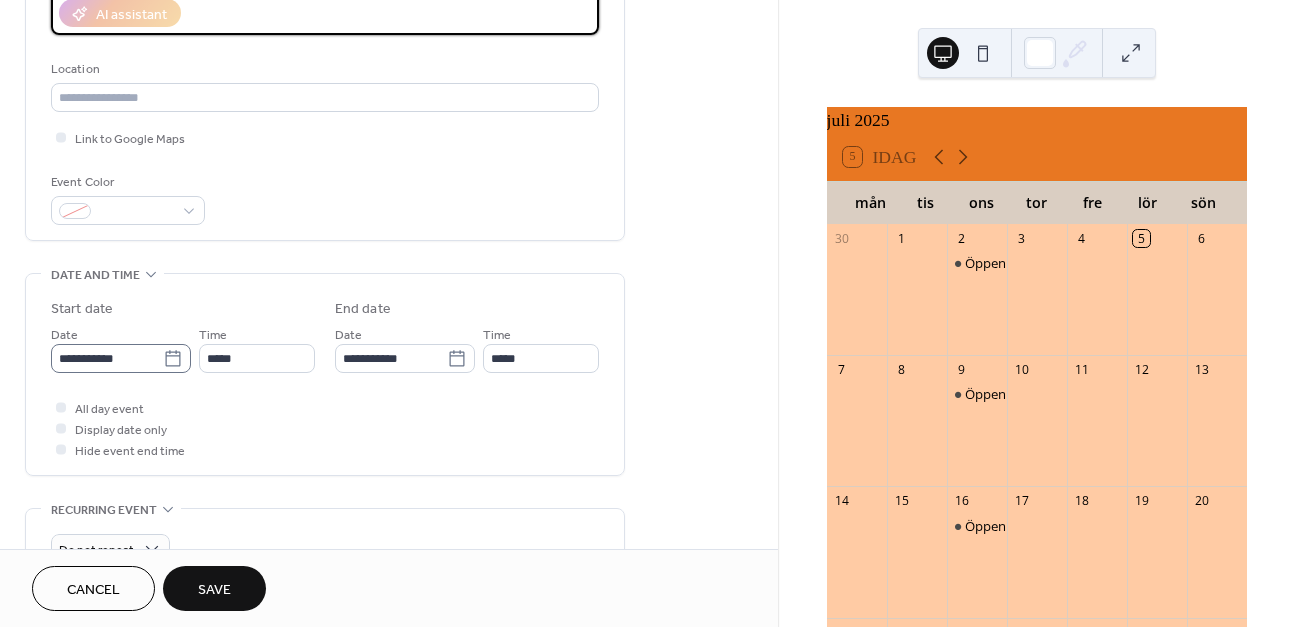 click on "**********" at bounding box center [107, 358] 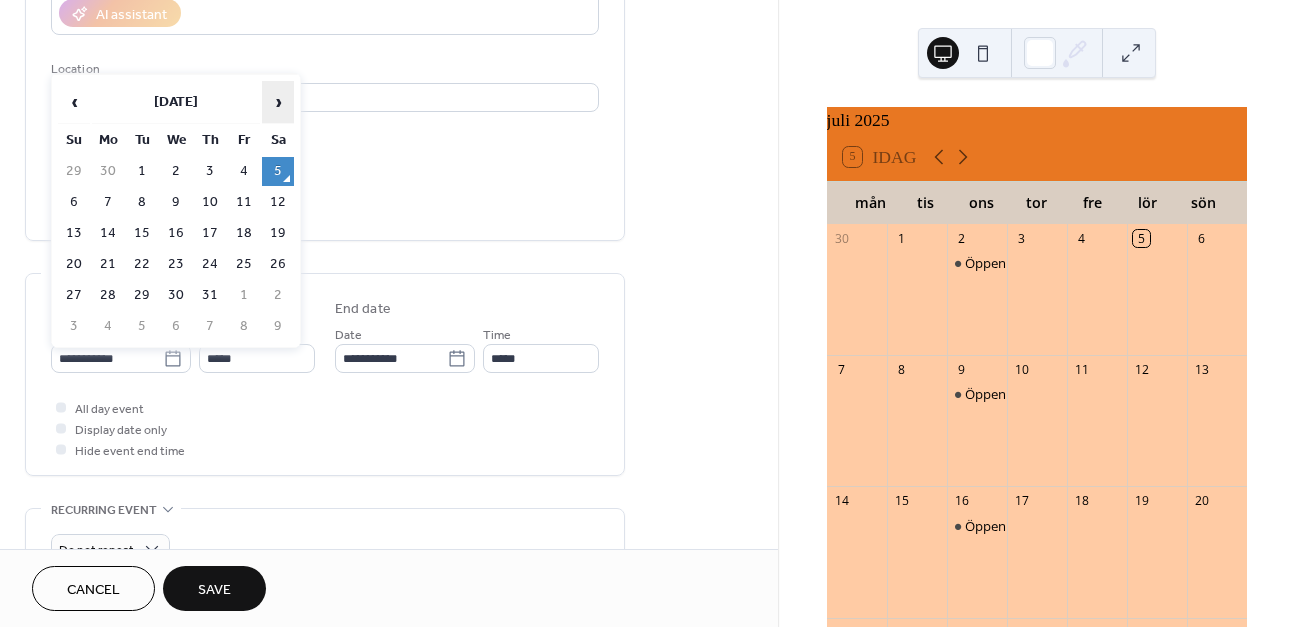 click on "›" at bounding box center [278, 102] 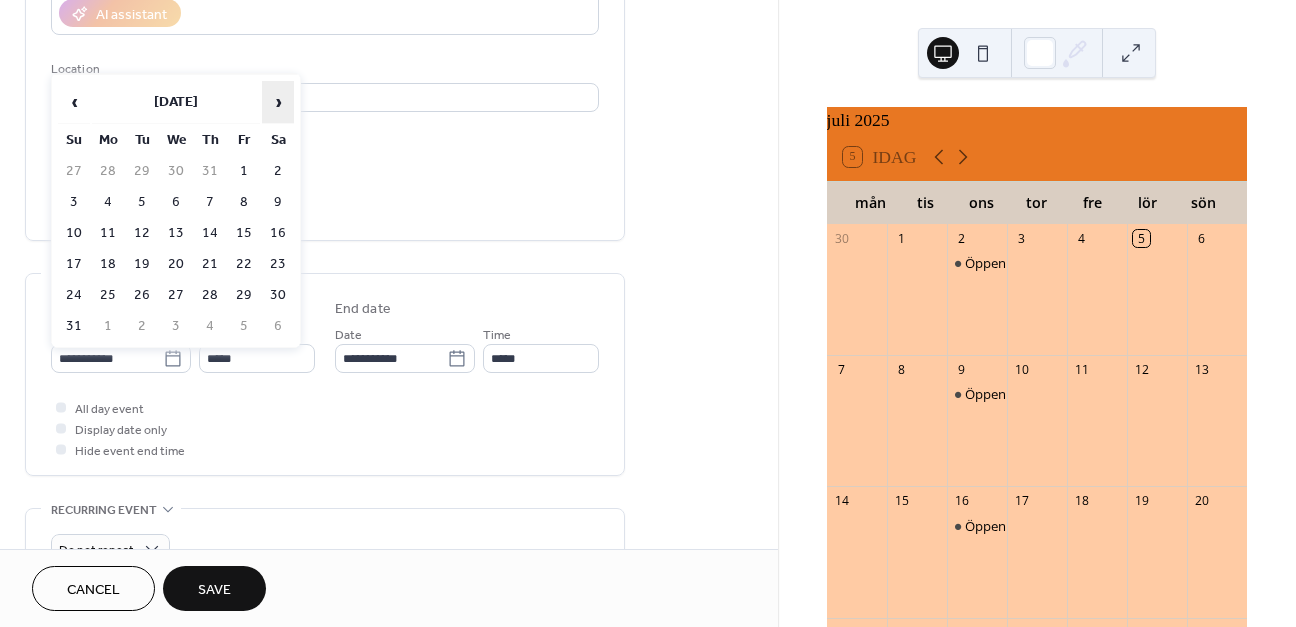 click on "›" at bounding box center [278, 102] 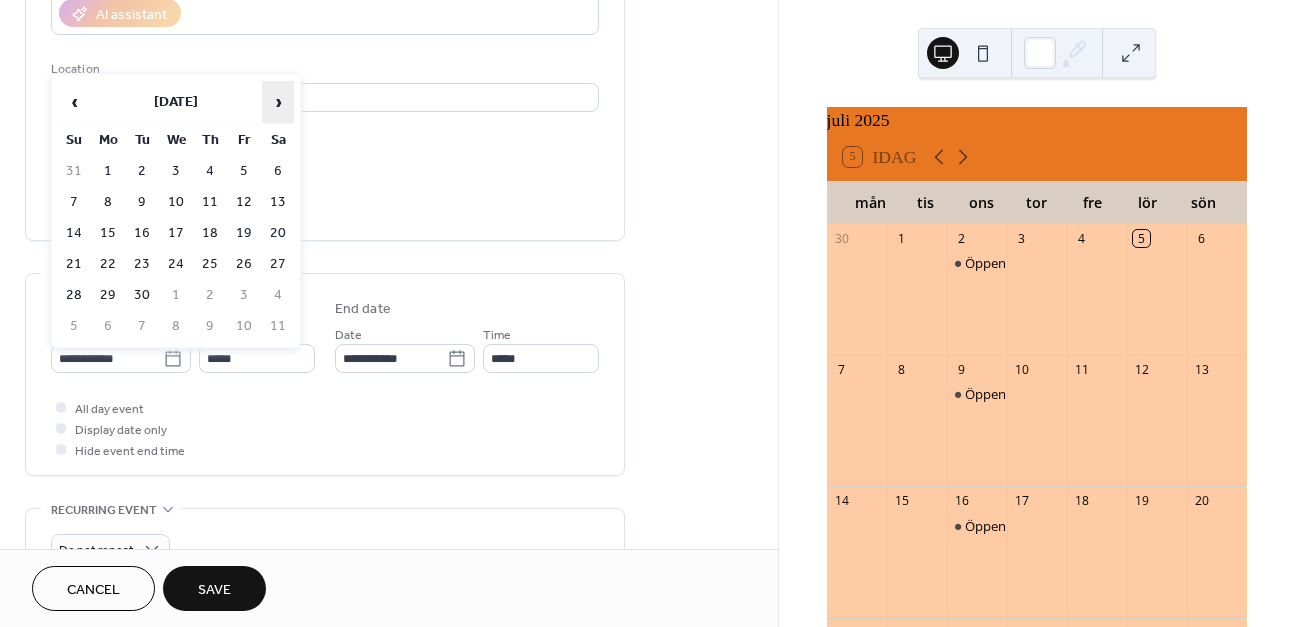 click on "›" at bounding box center (278, 102) 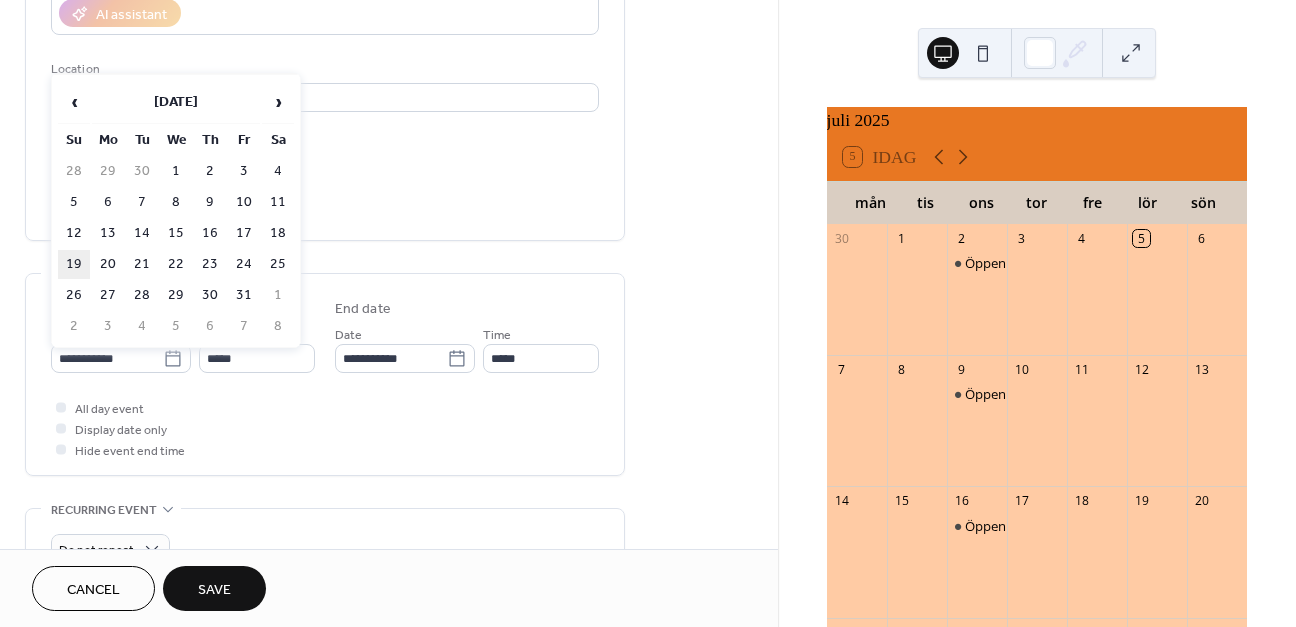 click on "19" at bounding box center (74, 264) 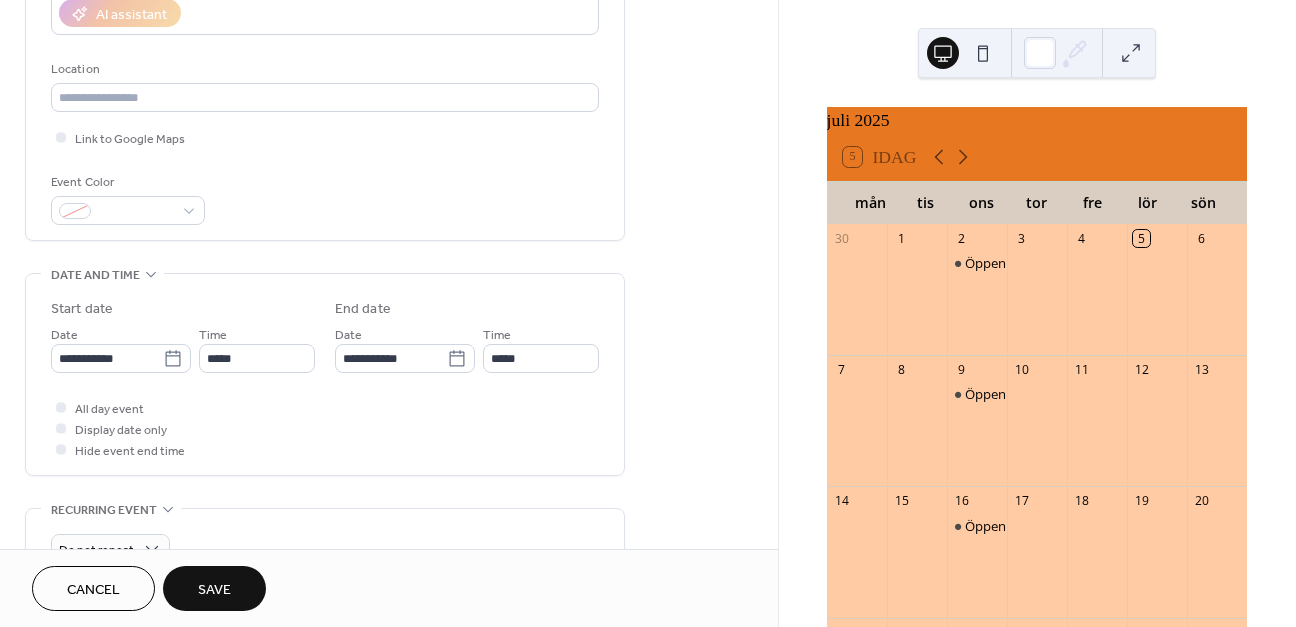 type on "**********" 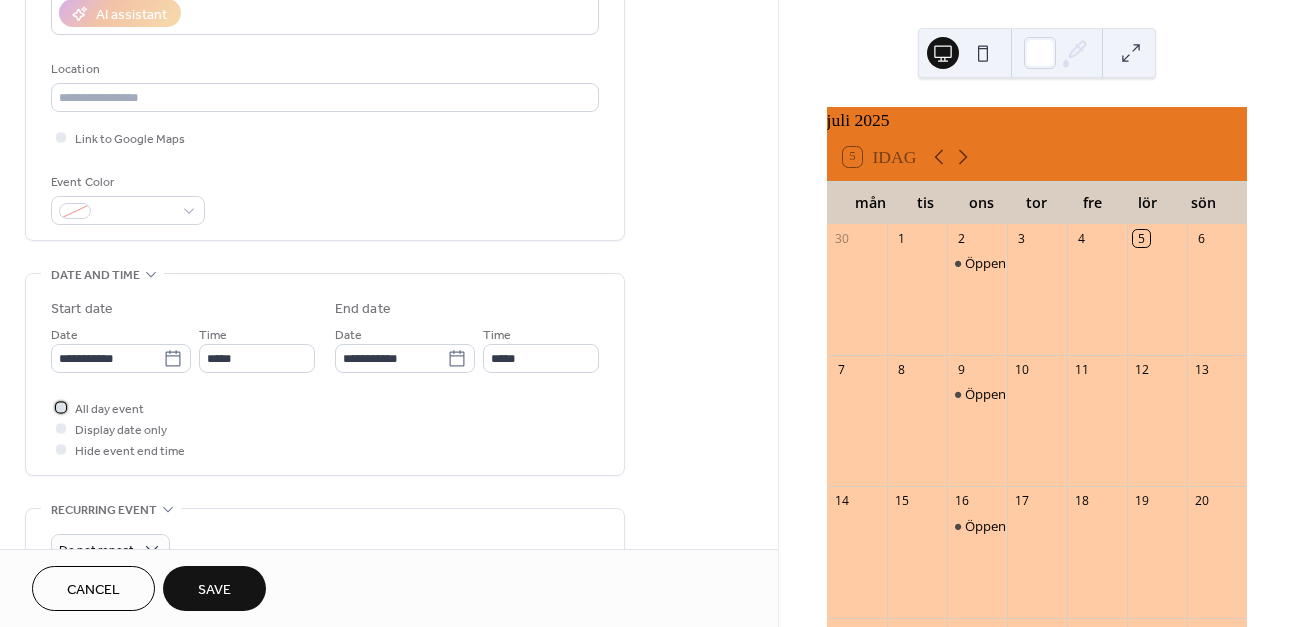 click on "All day event" at bounding box center (109, 409) 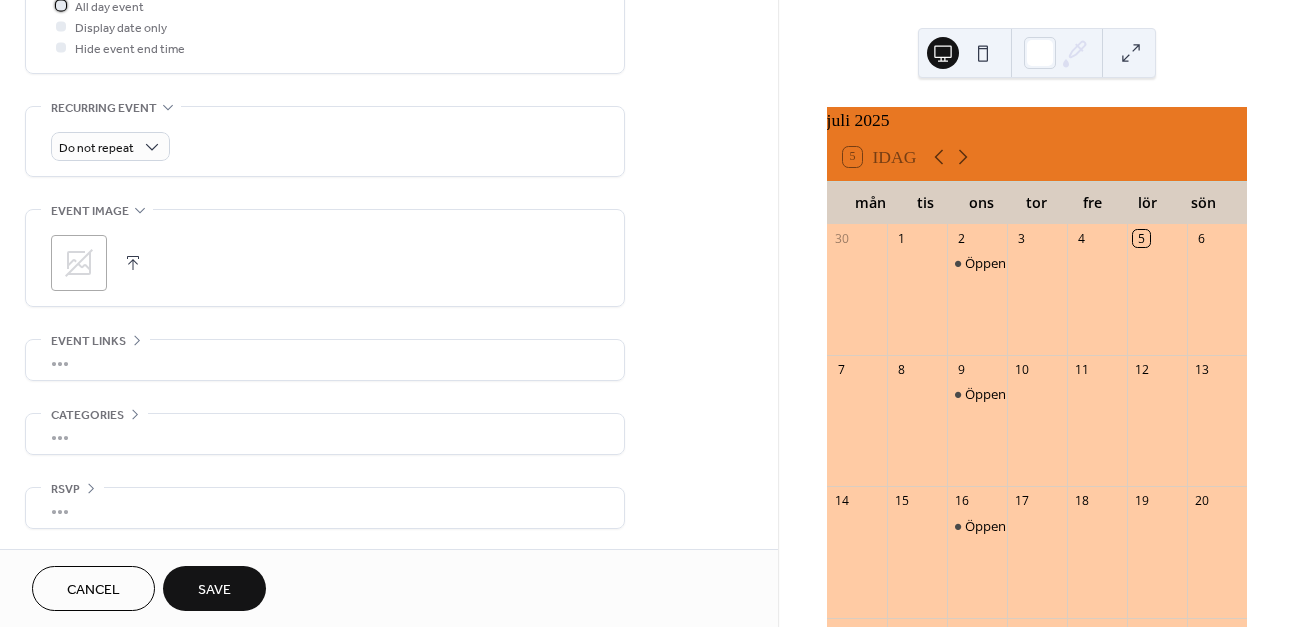 scroll, scrollTop: 785, scrollLeft: 0, axis: vertical 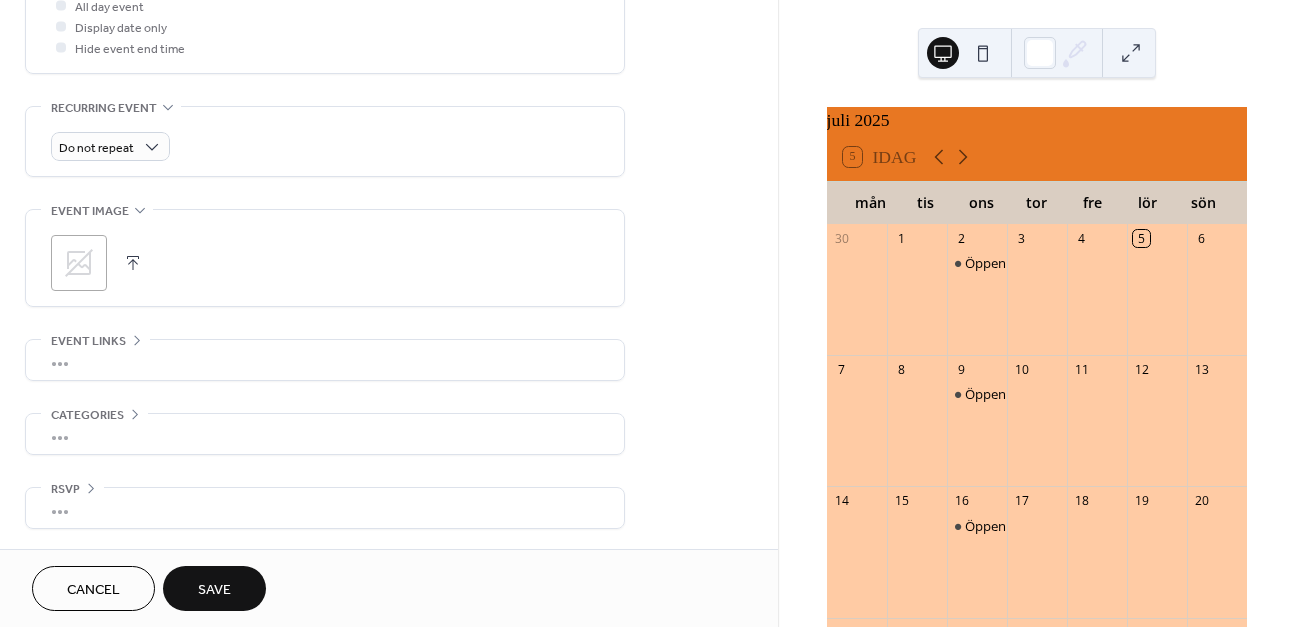 click on "Save" at bounding box center (214, 588) 